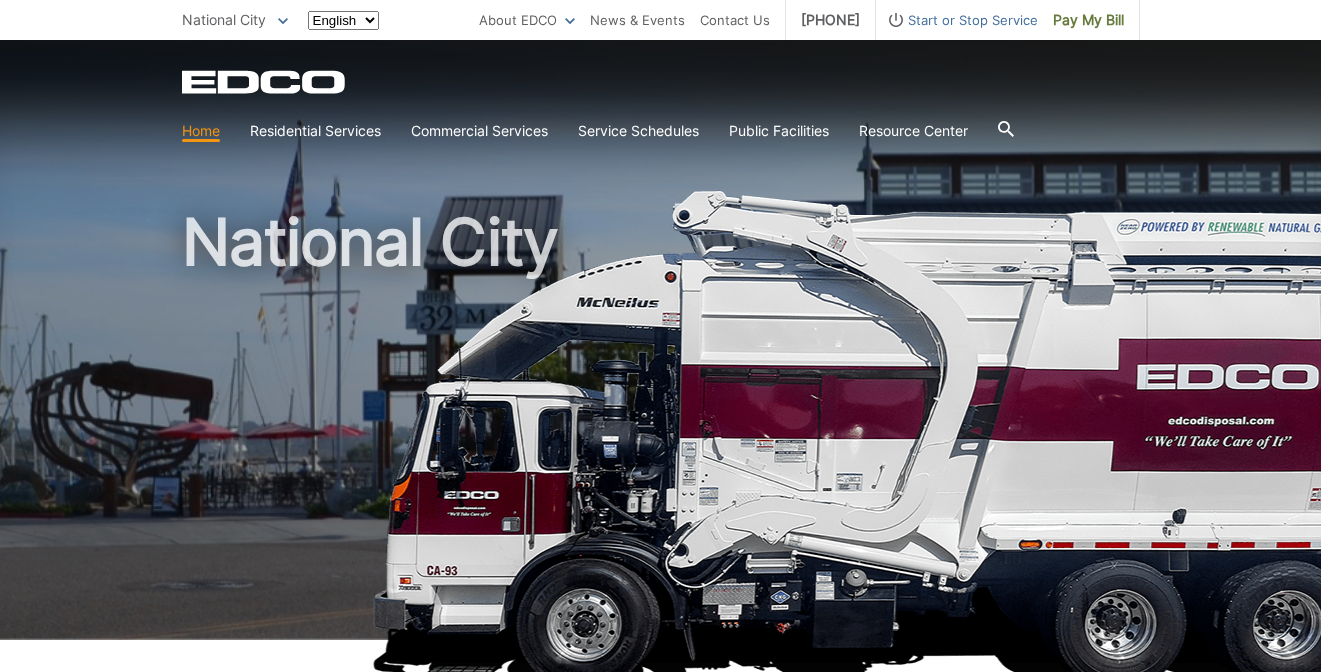 scroll, scrollTop: 0, scrollLeft: 0, axis: both 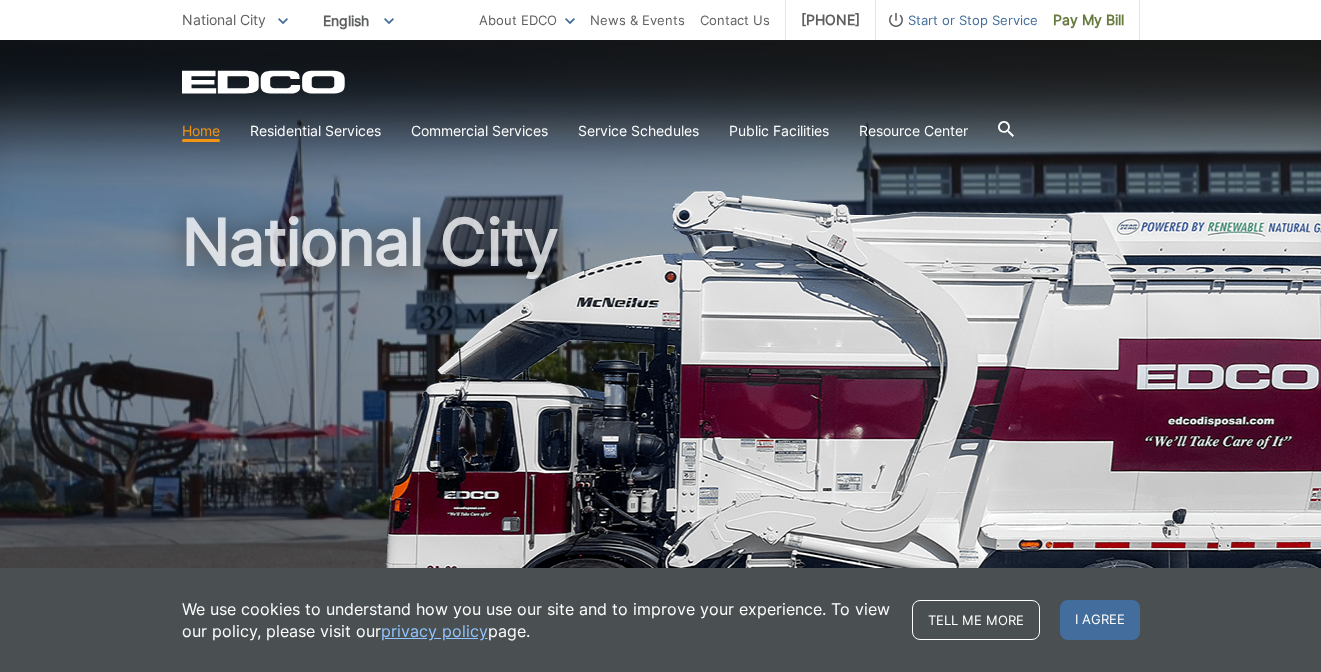 click on "[CITY]
To change your zip code, enter it below and press change.
Change
Take me to the general homepage
Clear preferences (STAGE ONLY)
Please specify your region:
Not sure which region?   Enter your full address.
EDCO service may not be available in your area. You can access our  general site" at bounding box center (235, 20) 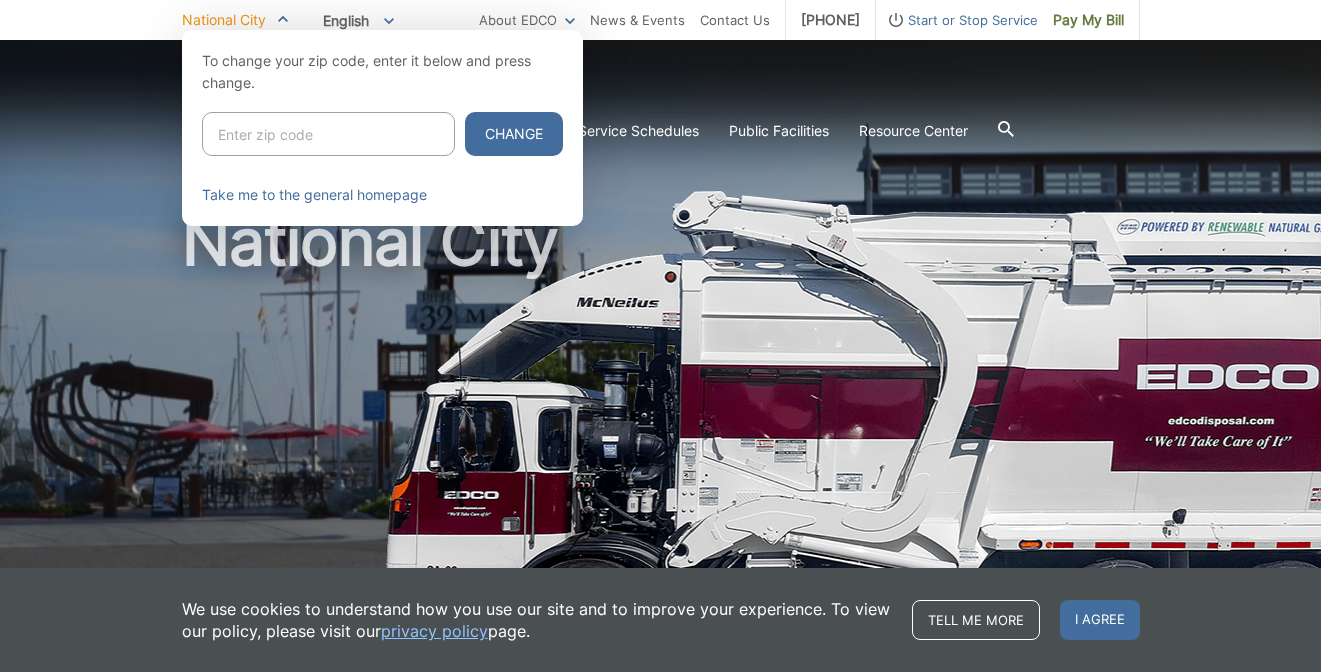 click at bounding box center (328, 134) 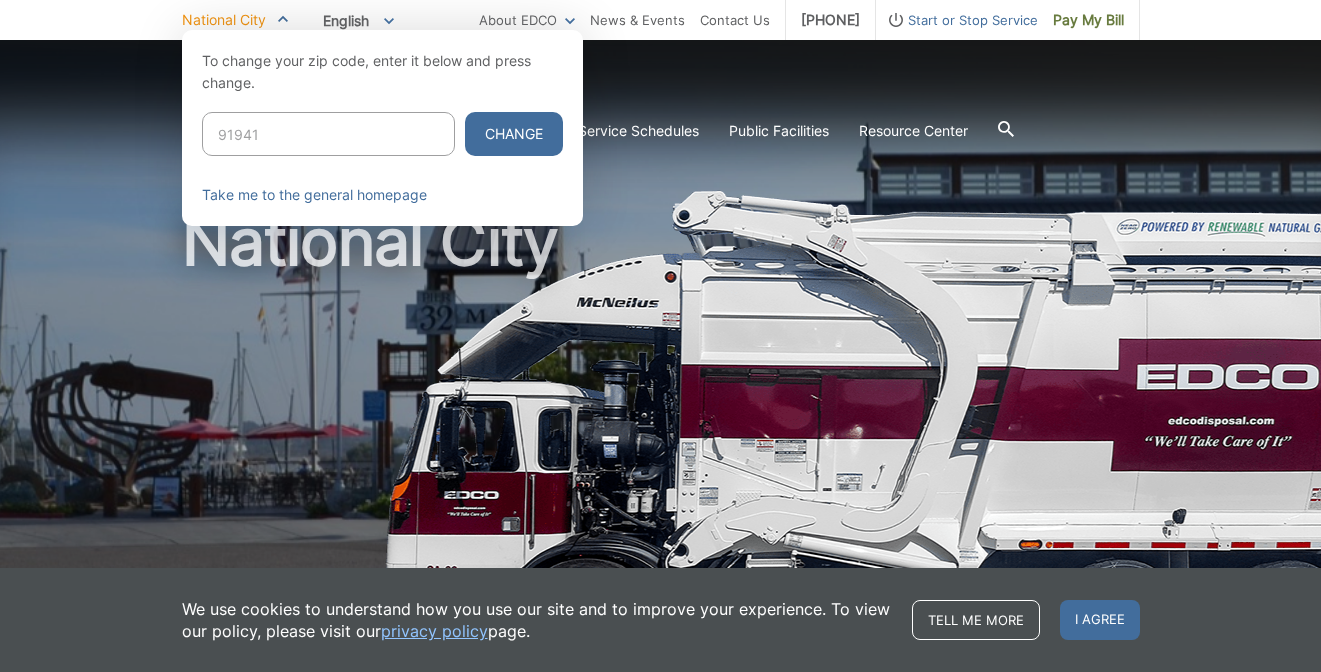 type on "91941" 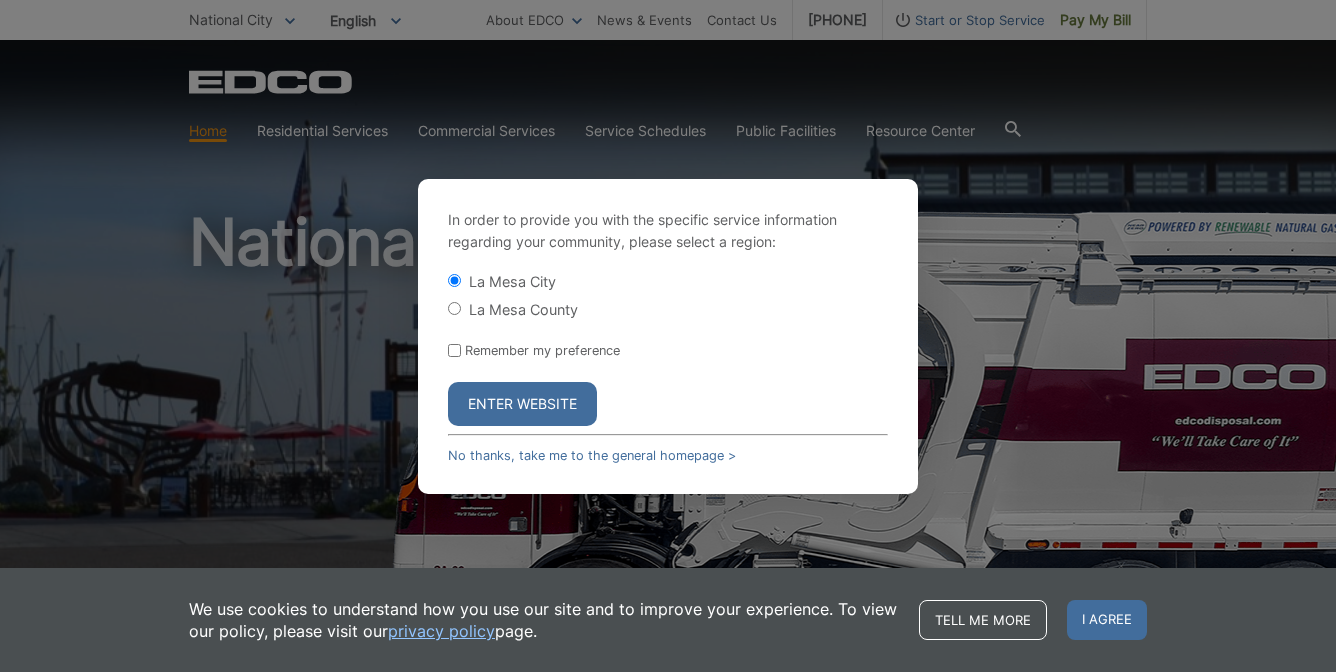 click on "Enter Website" at bounding box center [522, 404] 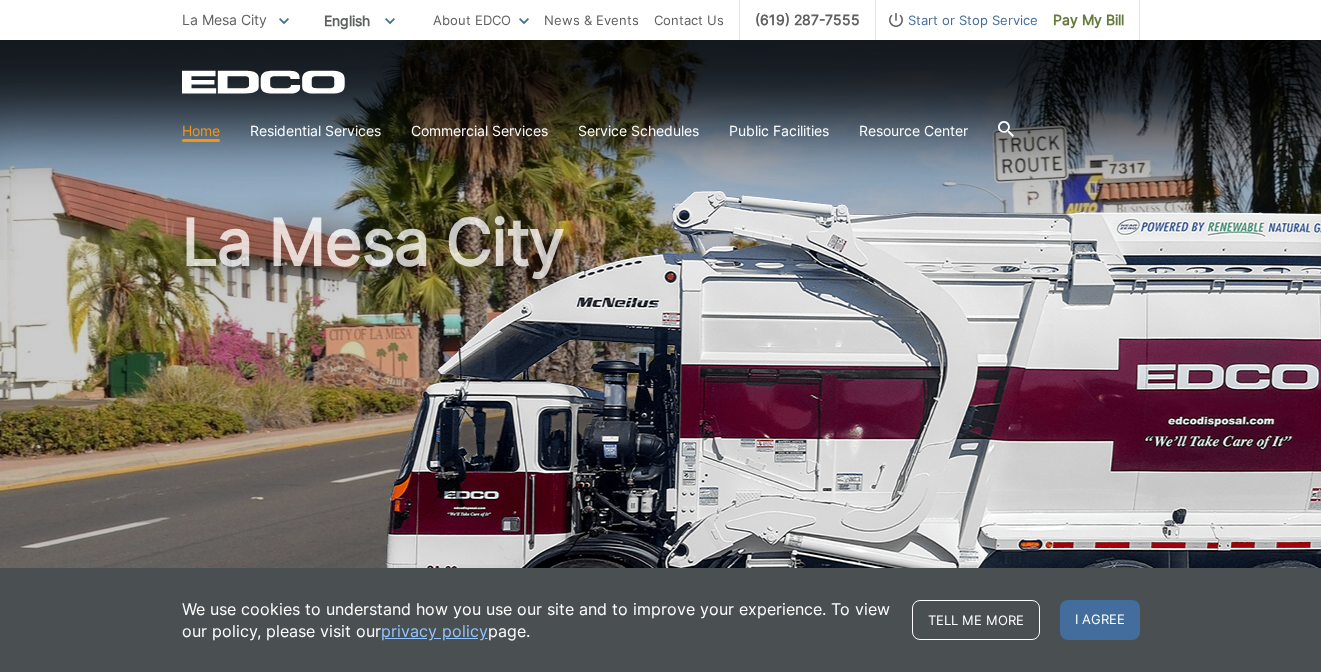 scroll, scrollTop: 0, scrollLeft: 0, axis: both 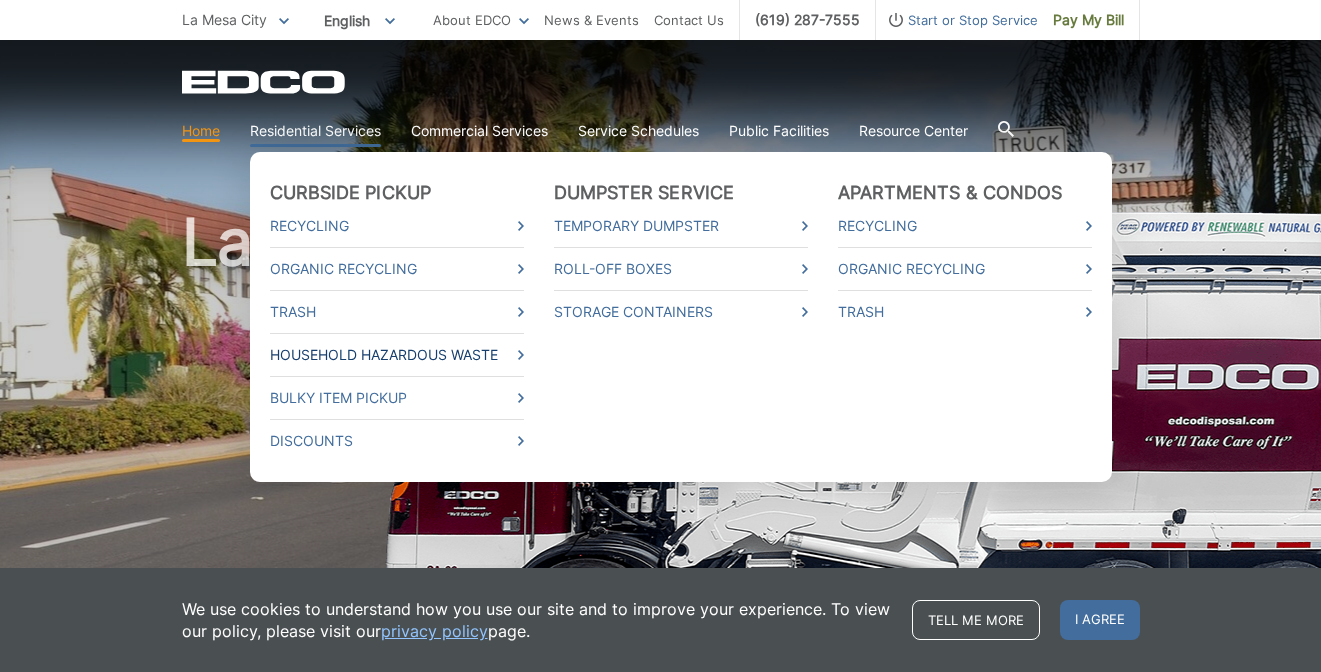 click on "Household Hazardous Waste" at bounding box center (397, 355) 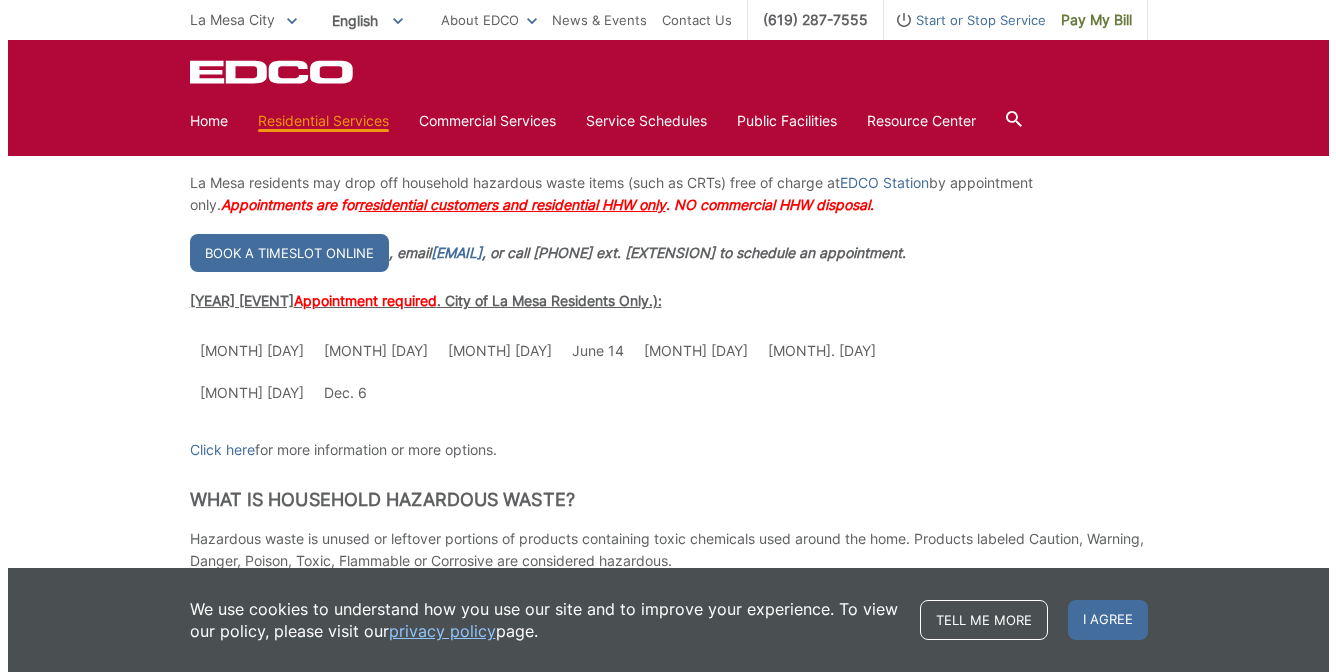 scroll, scrollTop: 400, scrollLeft: 0, axis: vertical 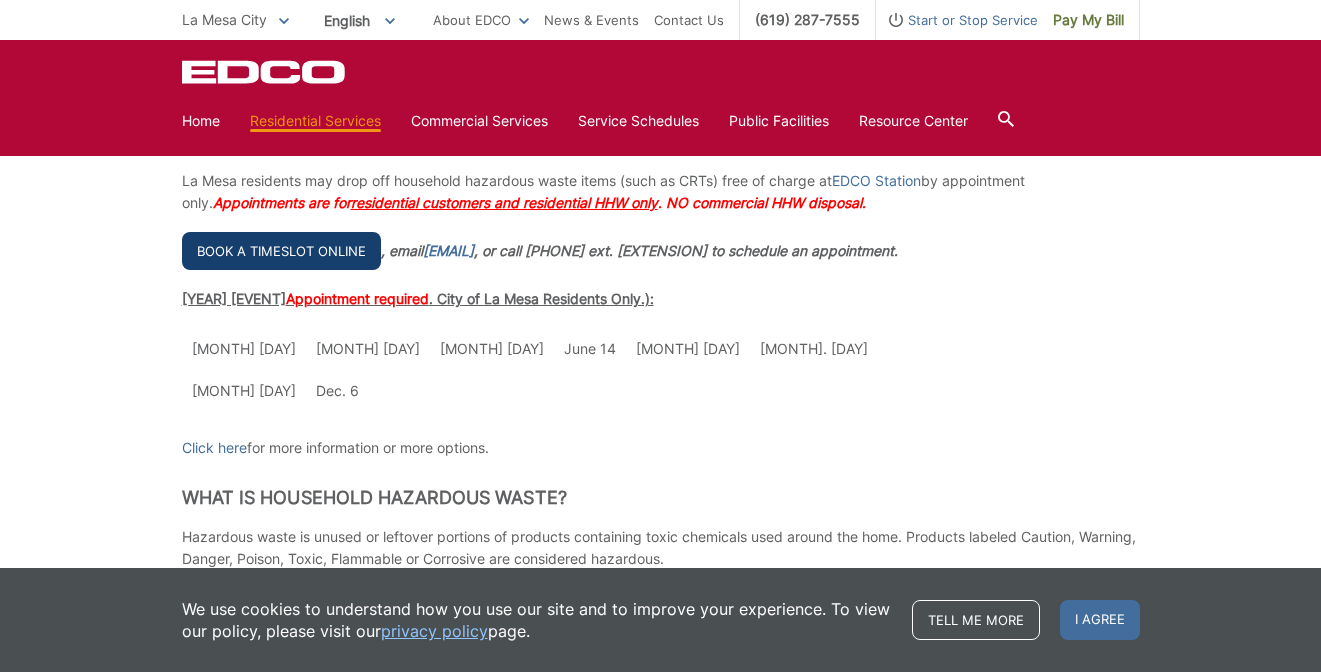 click on "Book a timeslot online" at bounding box center (281, 251) 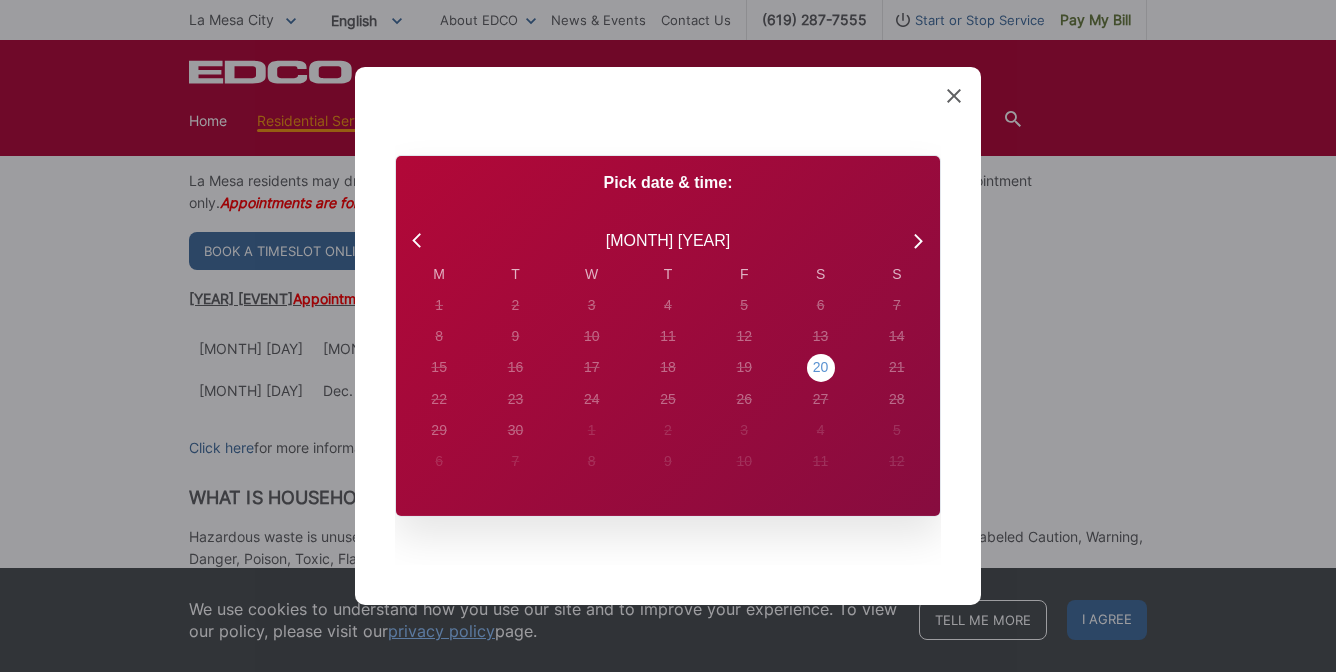 click on "20" at bounding box center [439, 305] 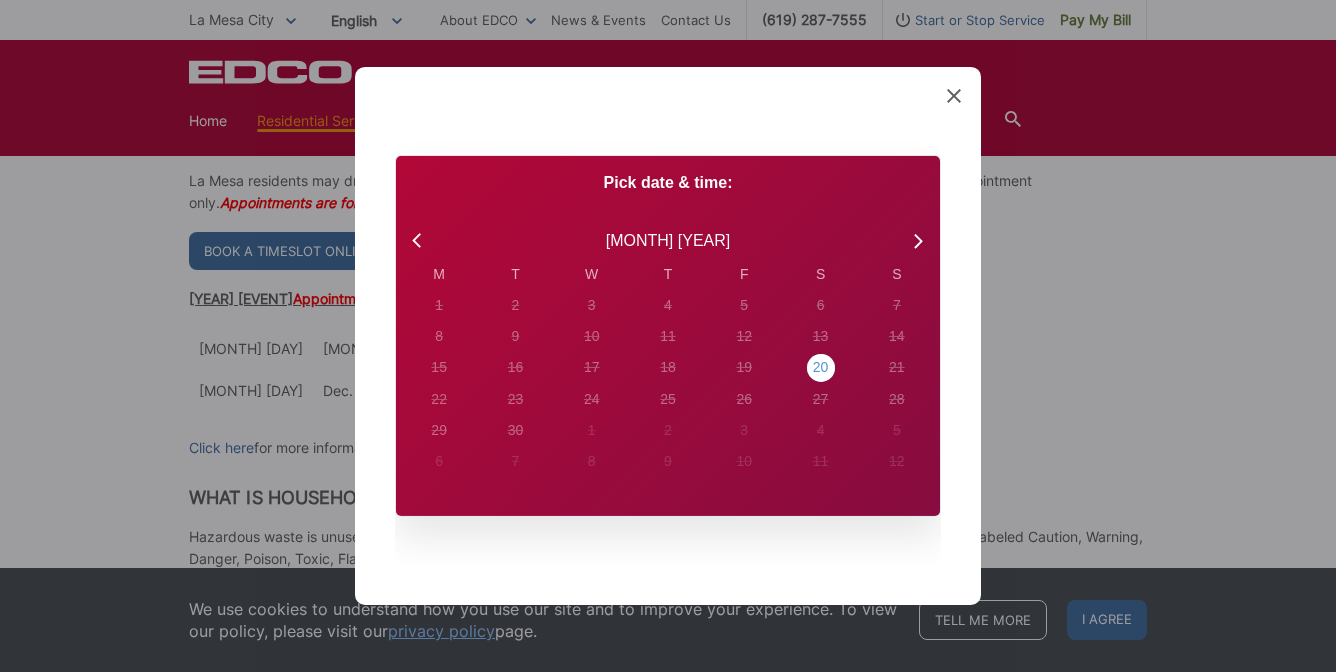 radio on "true" 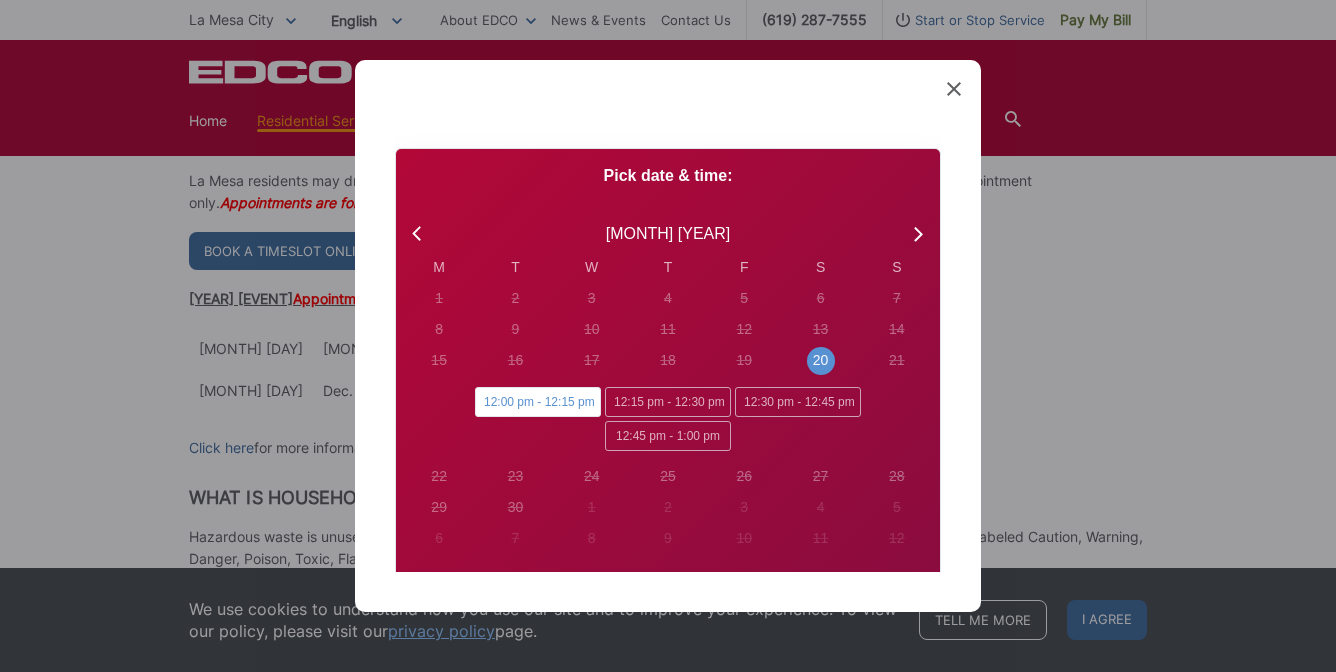 click on "12:00 pm - 12:15 pm" at bounding box center (538, 402) 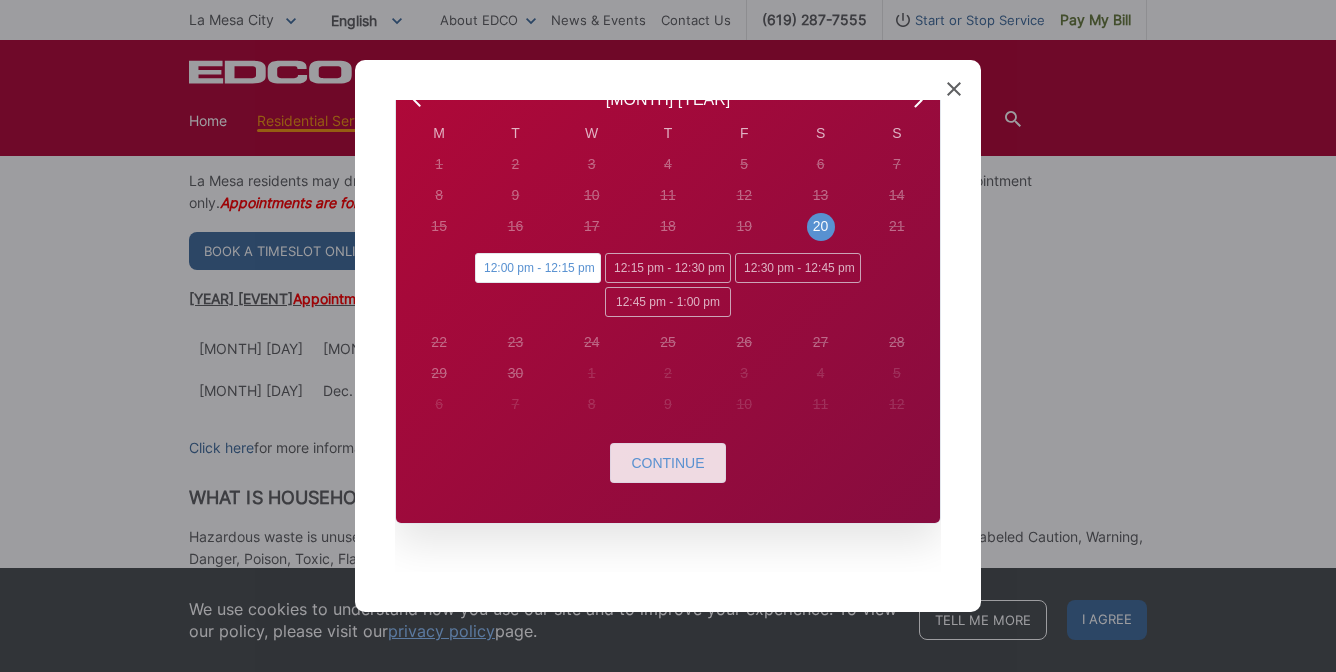 click on "Continue" at bounding box center (667, 463) 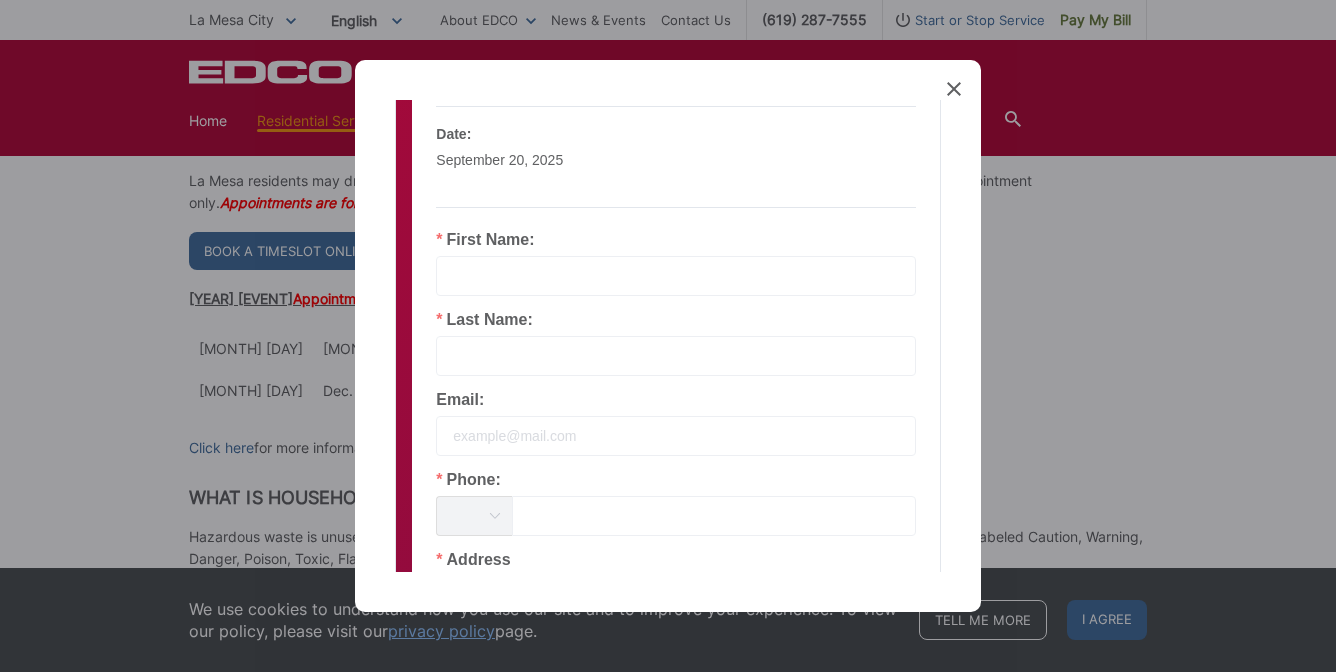scroll, scrollTop: 0, scrollLeft: 0, axis: both 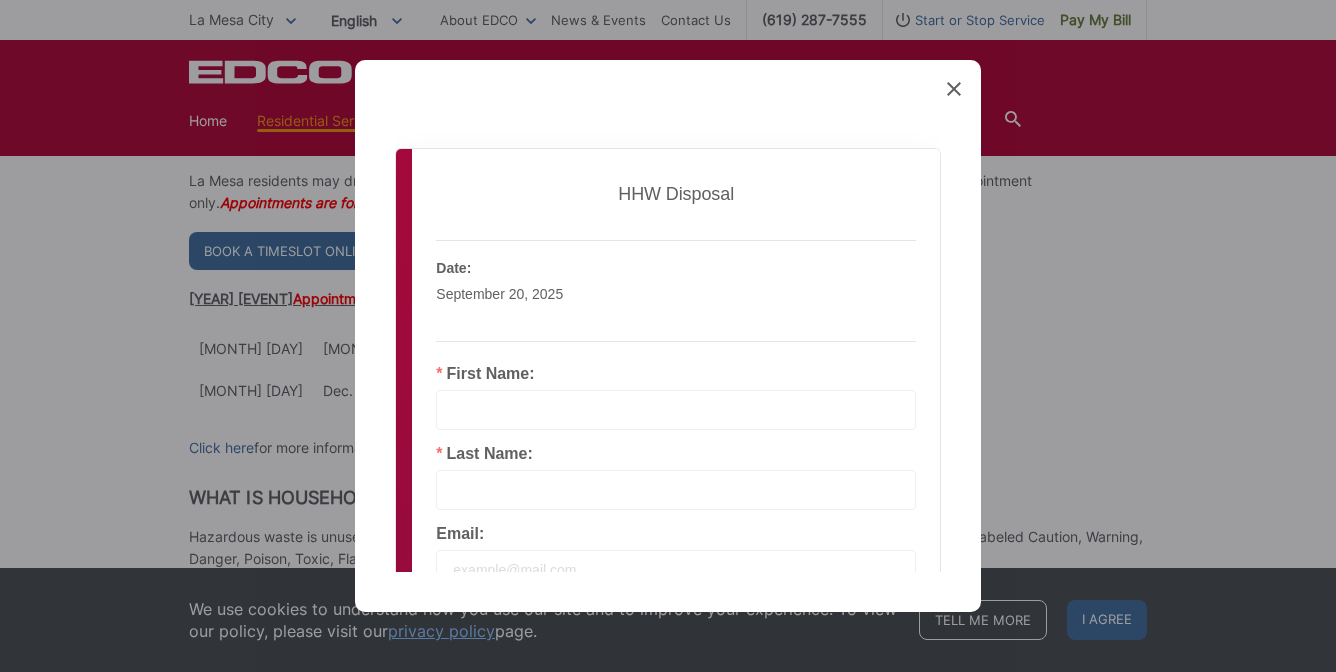 click at bounding box center (676, 410) 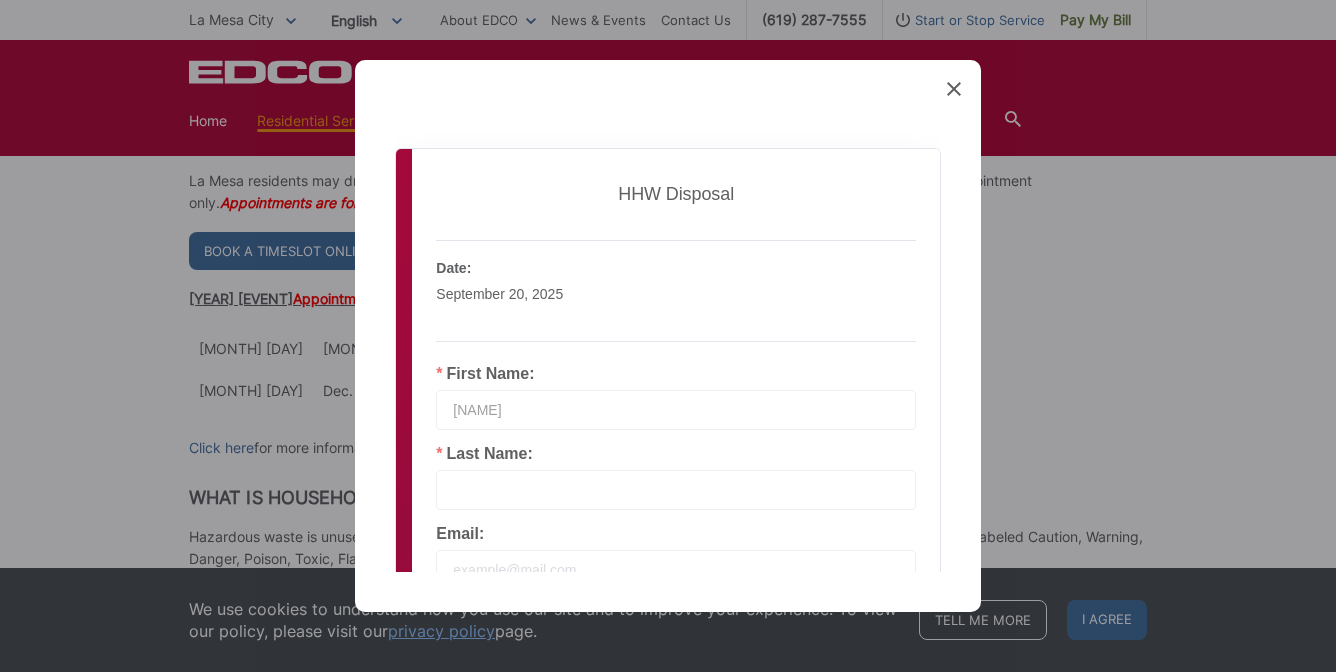 type on "[NAME]" 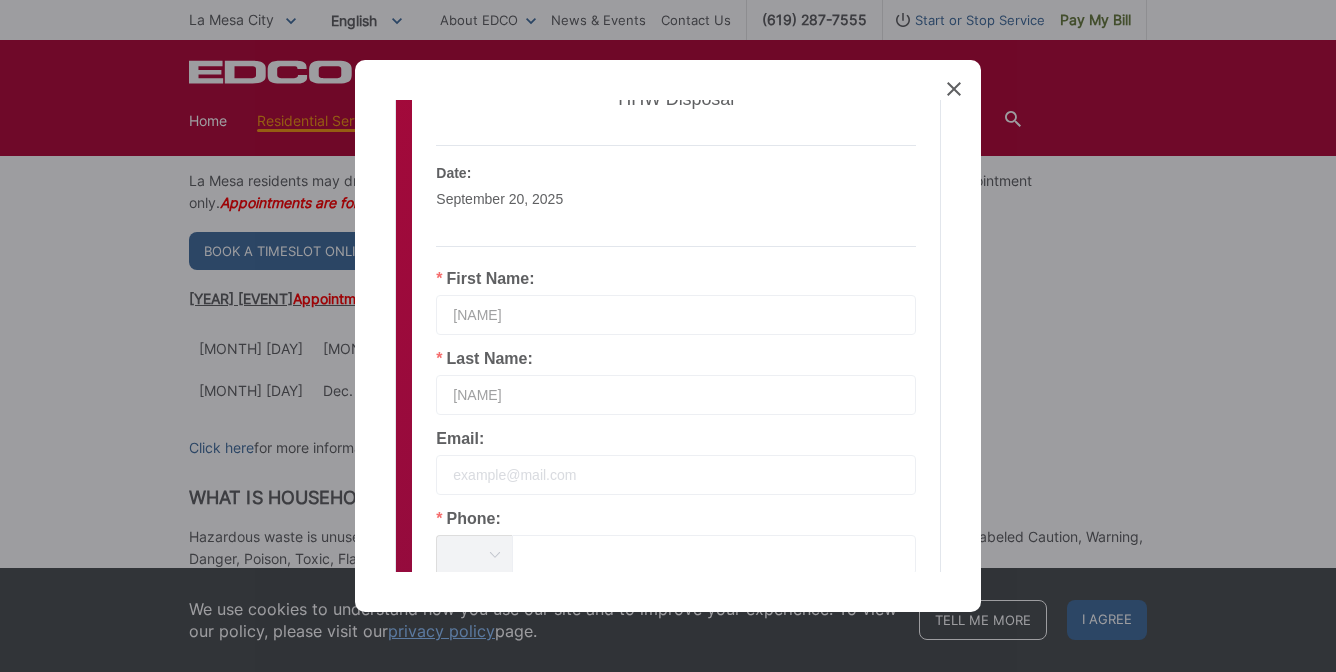 scroll, scrollTop: 200, scrollLeft: 0, axis: vertical 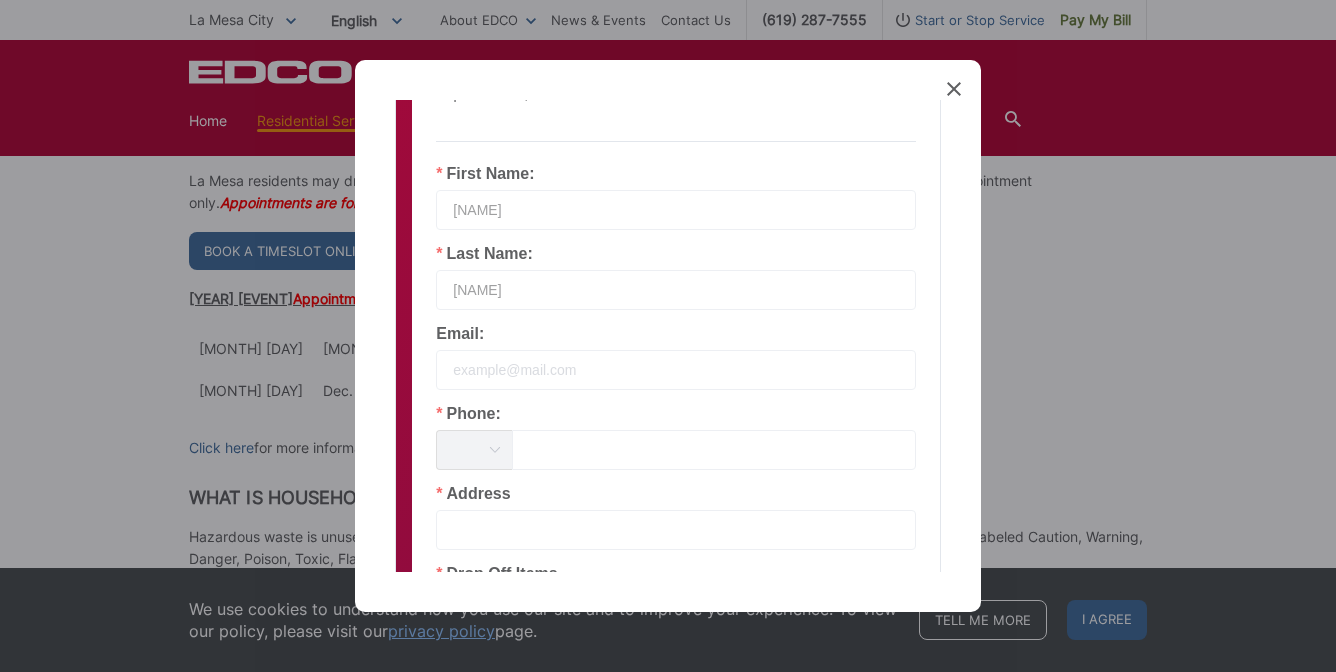 type on "[NAME]" 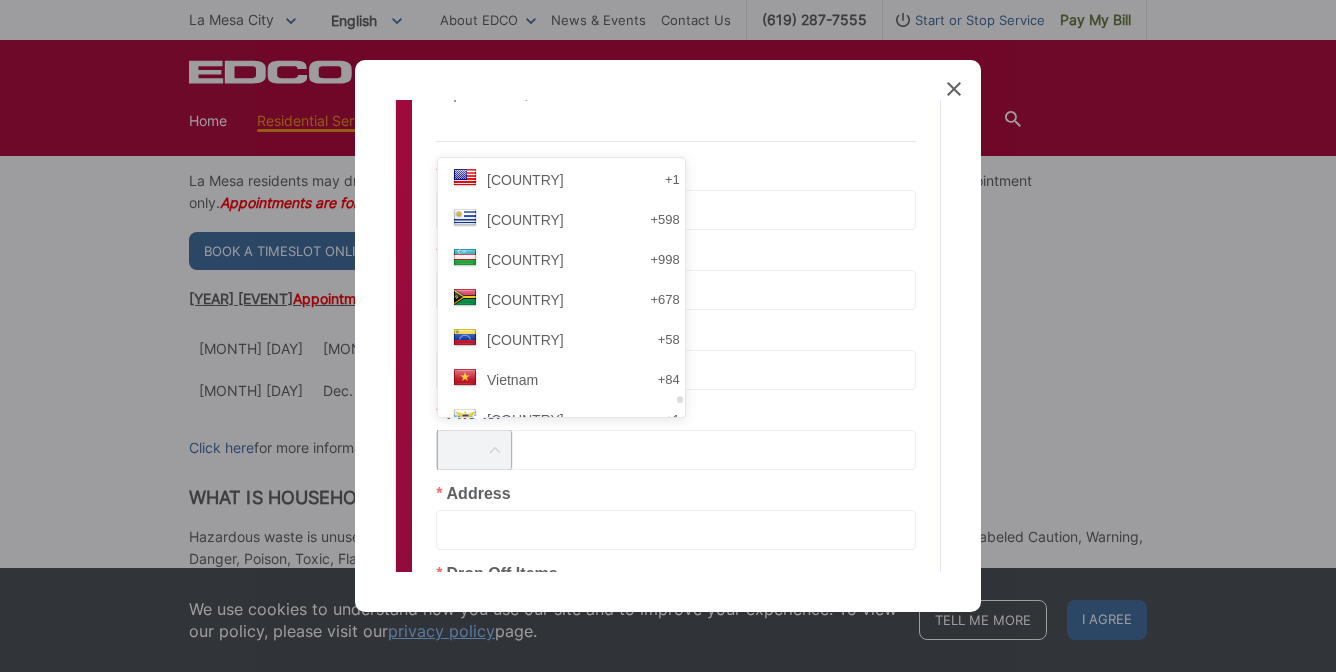 scroll, scrollTop: 8313, scrollLeft: 0, axis: vertical 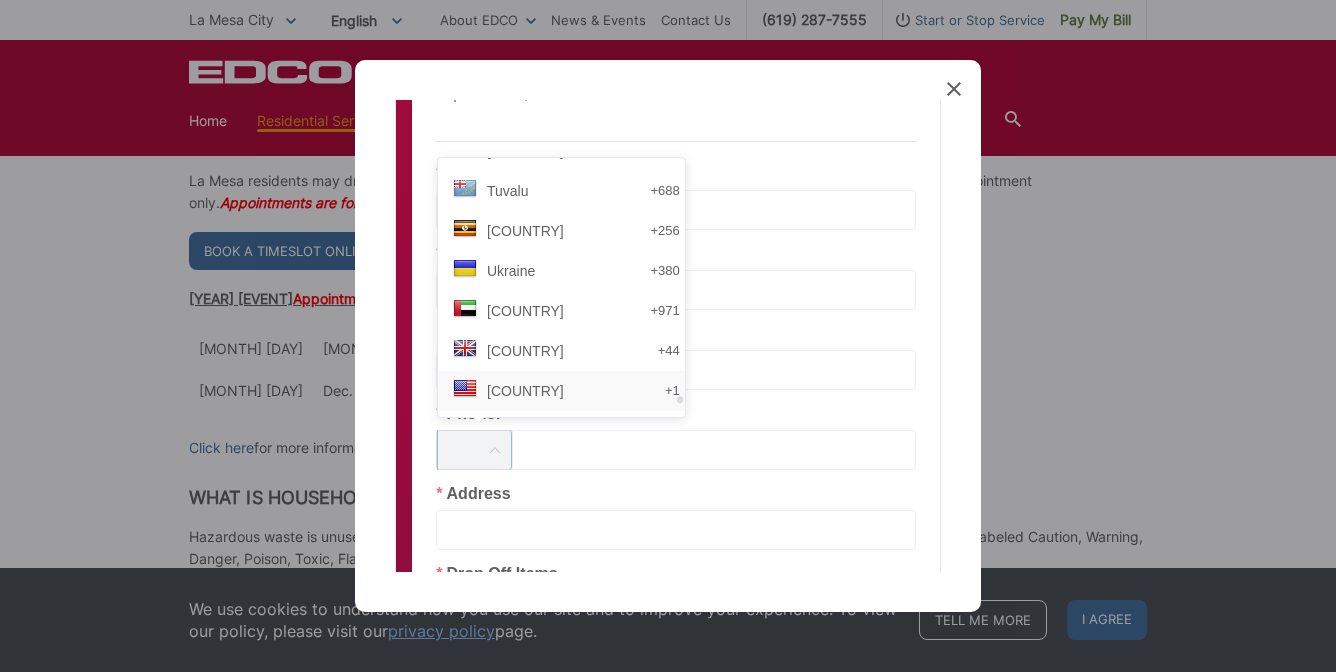 click on "[COUNTRY]" at bounding box center (525, 391) 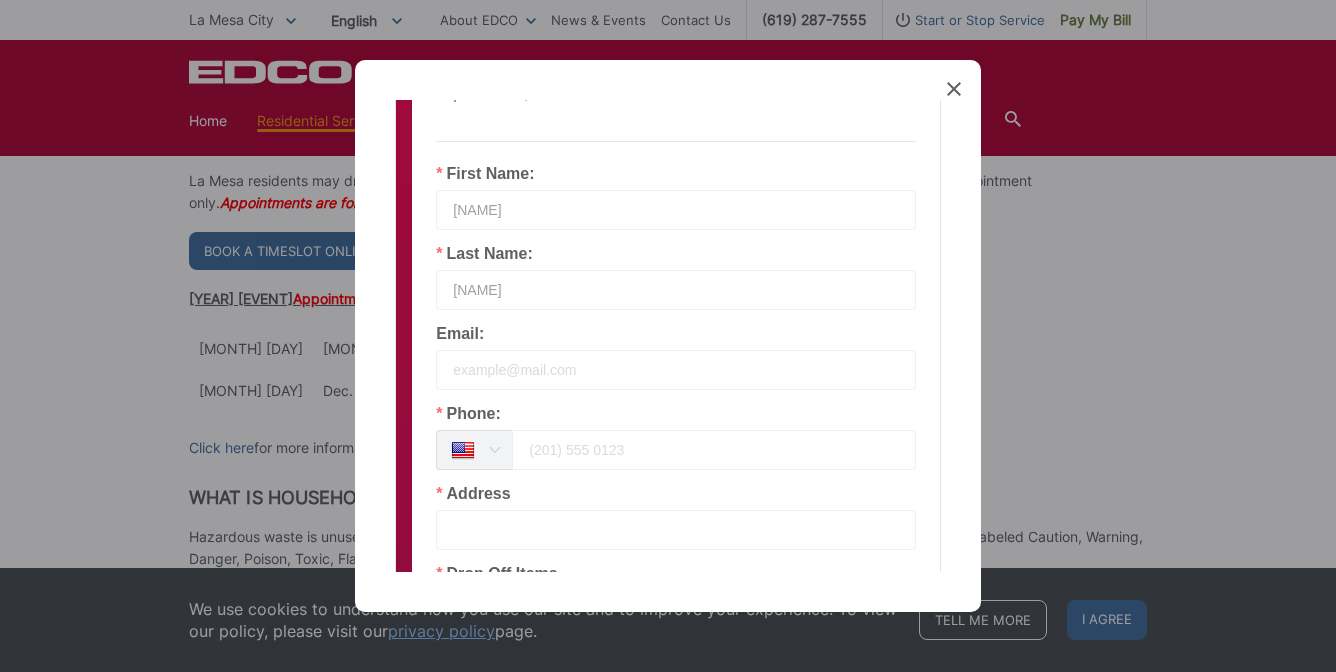 click at bounding box center (714, 450) 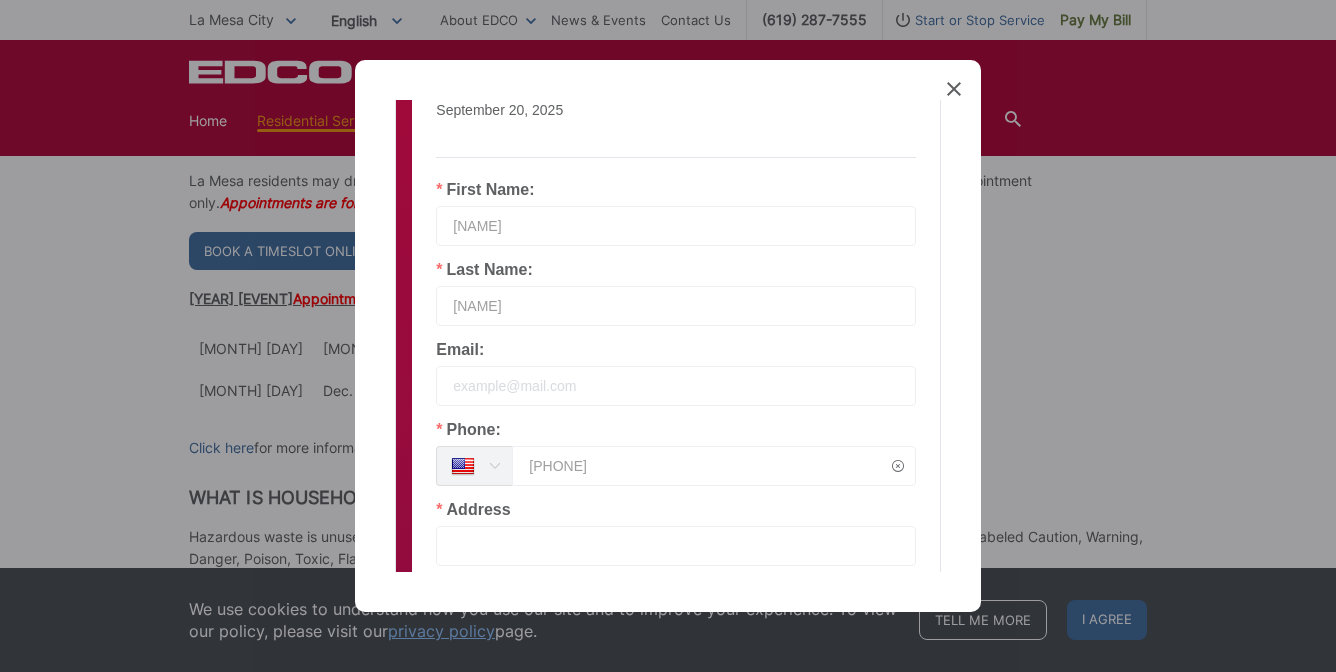 scroll, scrollTop: 300, scrollLeft: 0, axis: vertical 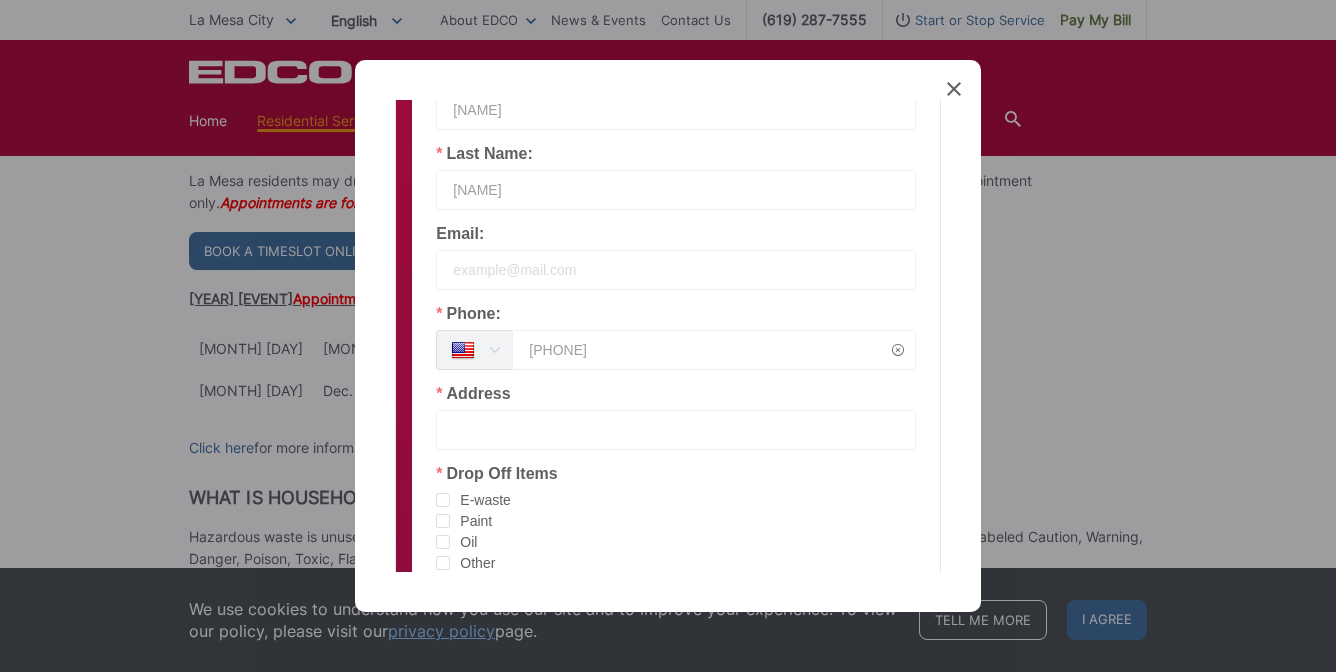 type on "[PHONE]" 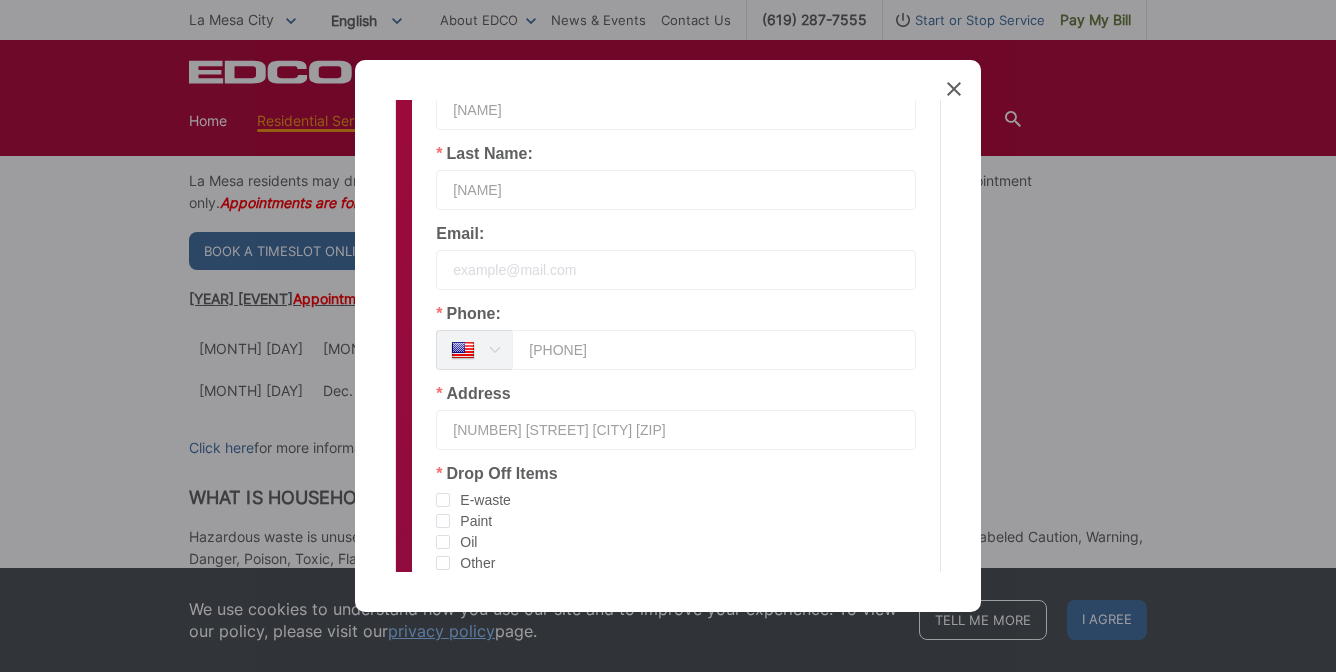 click on "[NUMBER] [STREET] [CITY] [ZIP]" at bounding box center [676, 430] 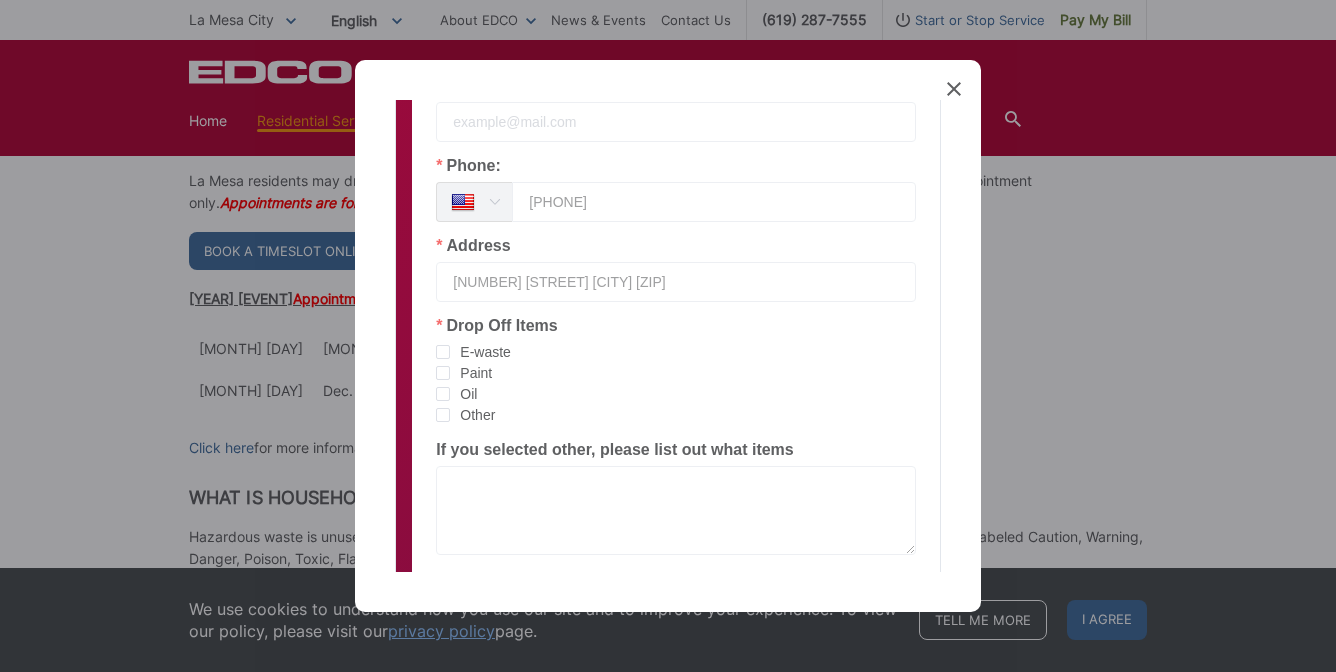 scroll, scrollTop: 443, scrollLeft: 0, axis: vertical 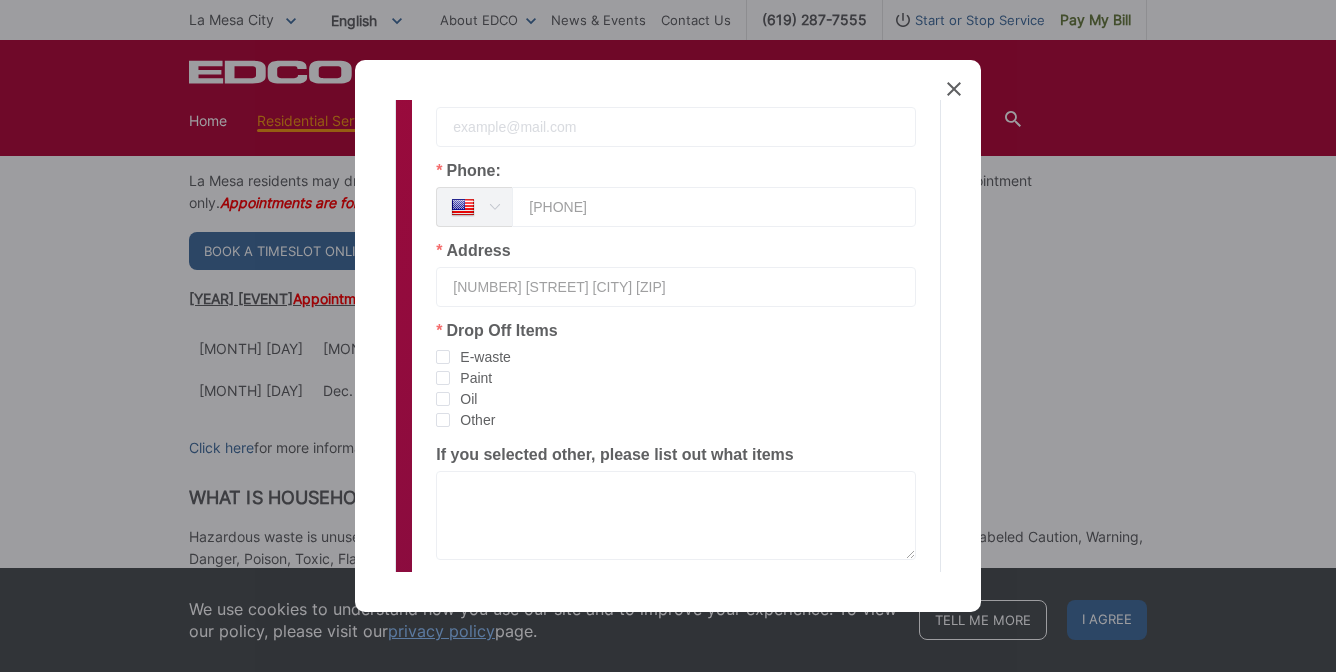 type on "[NUMBER] [STREET] [CITY] [ZIP]" 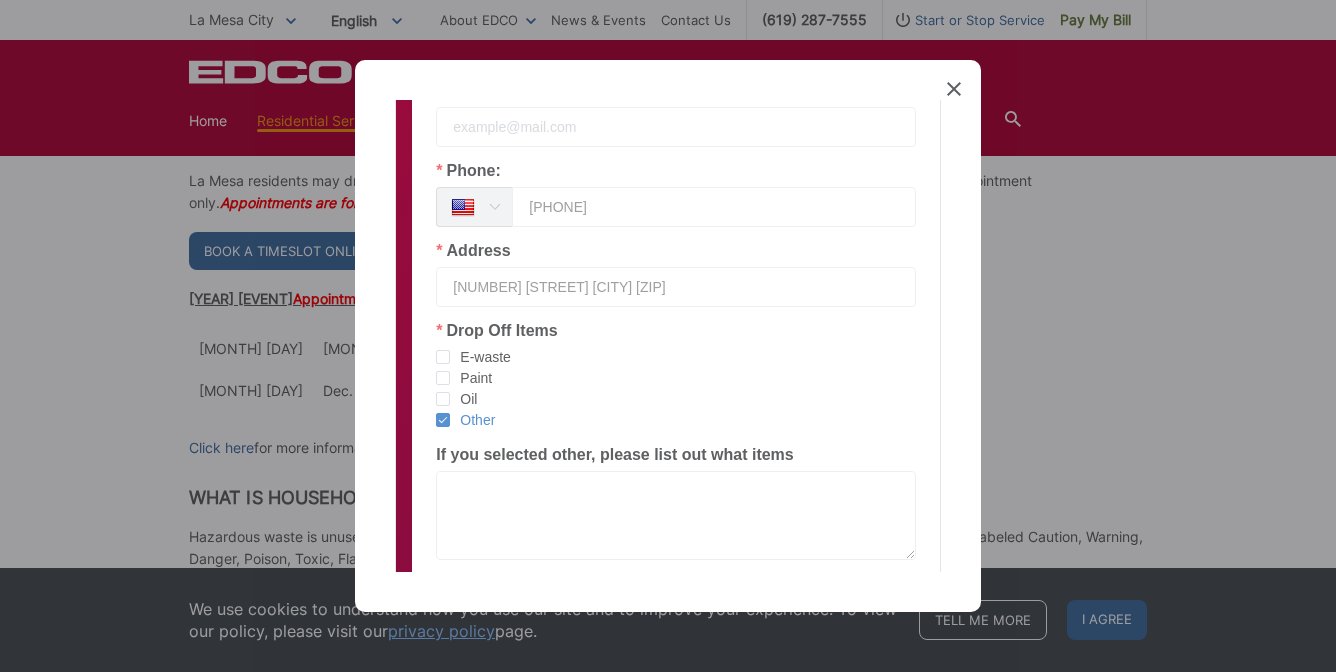 scroll, scrollTop: 543, scrollLeft: 0, axis: vertical 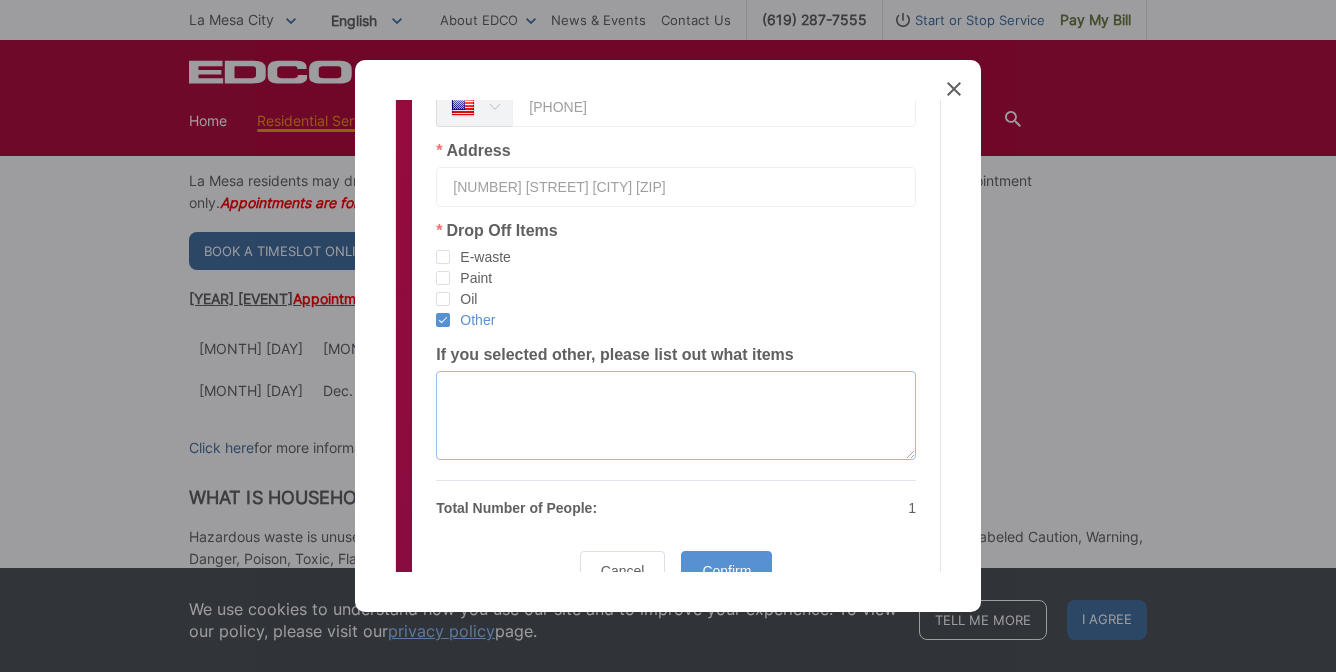 click at bounding box center [676, 415] 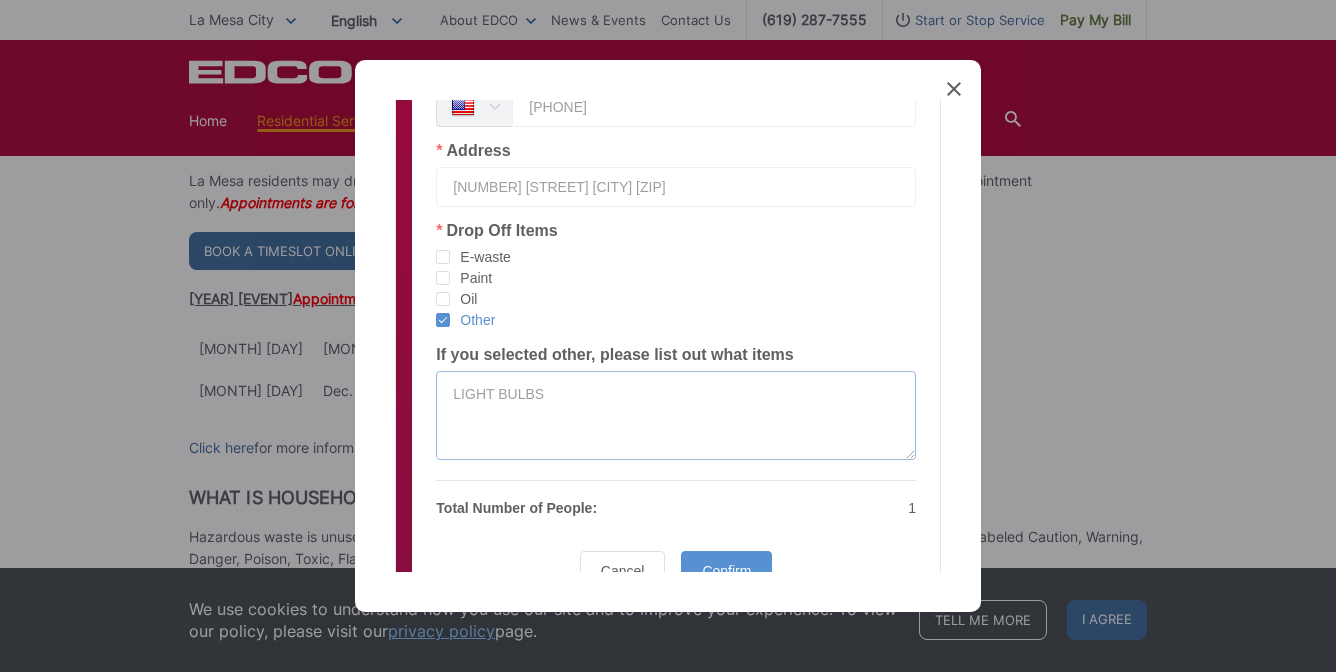 scroll, scrollTop: 643, scrollLeft: 0, axis: vertical 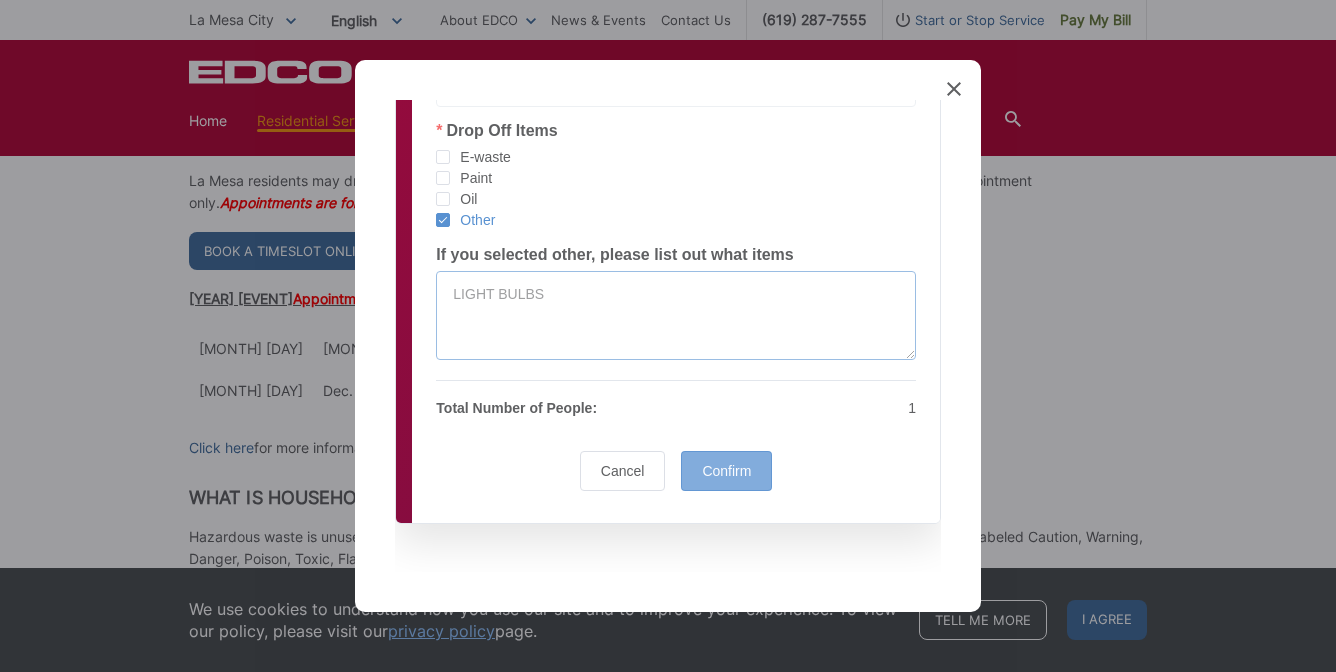 type on "LIGHT BULBS" 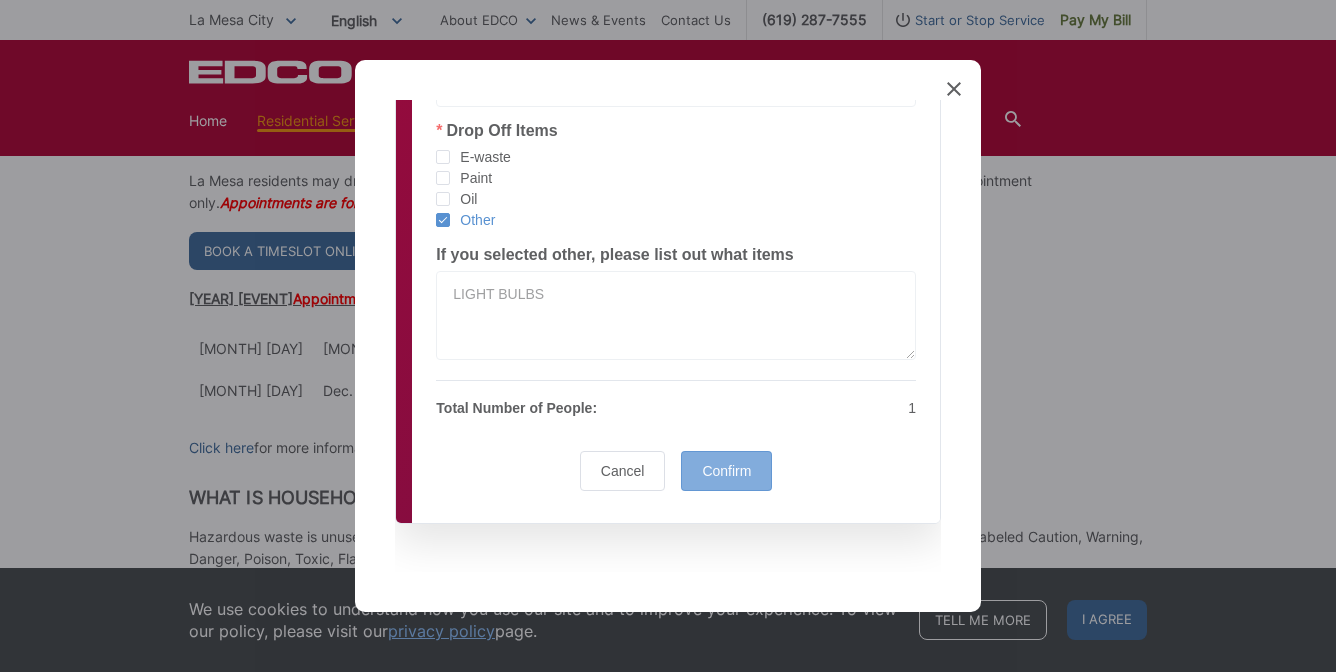 click on "Confirm" at bounding box center [726, 471] 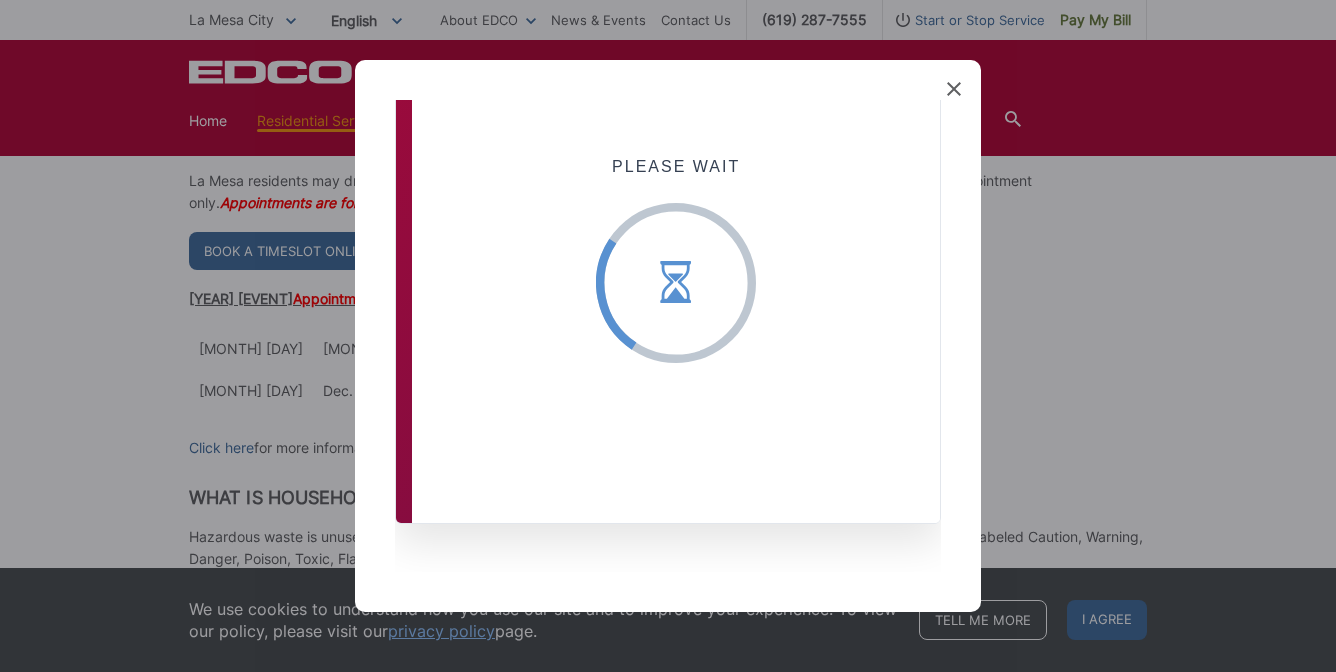 scroll, scrollTop: 35, scrollLeft: 0, axis: vertical 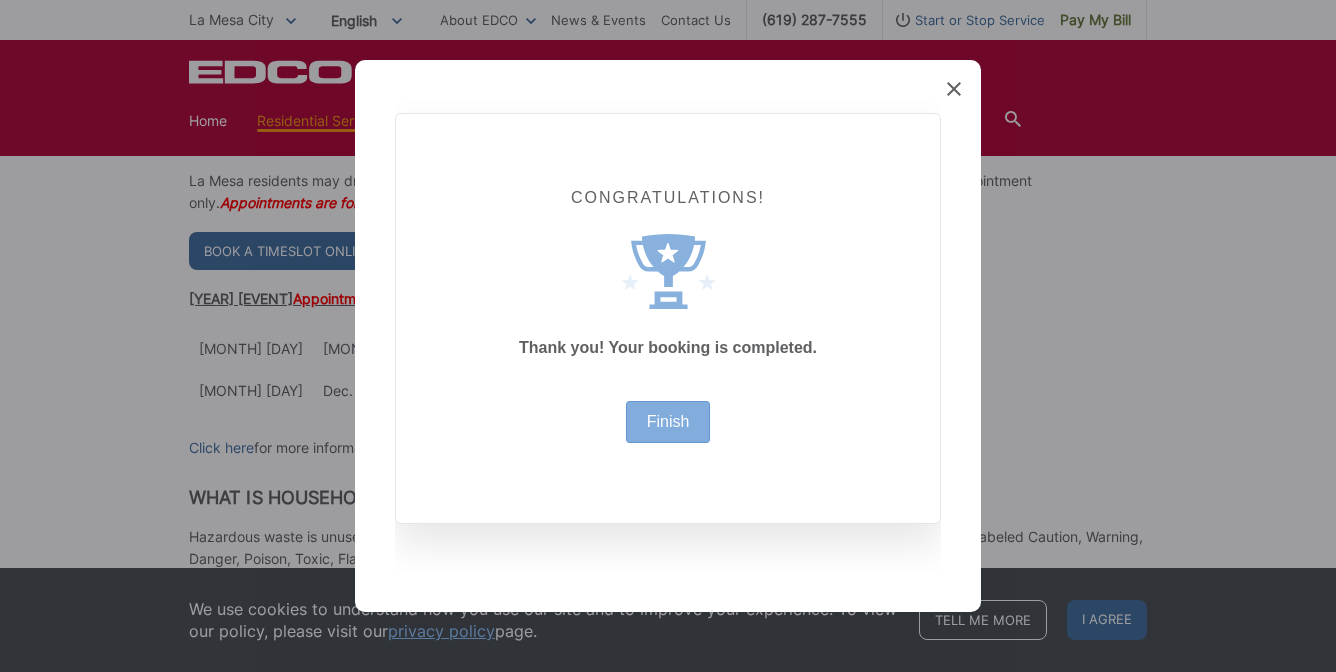 click on "Finish" at bounding box center (668, 422) 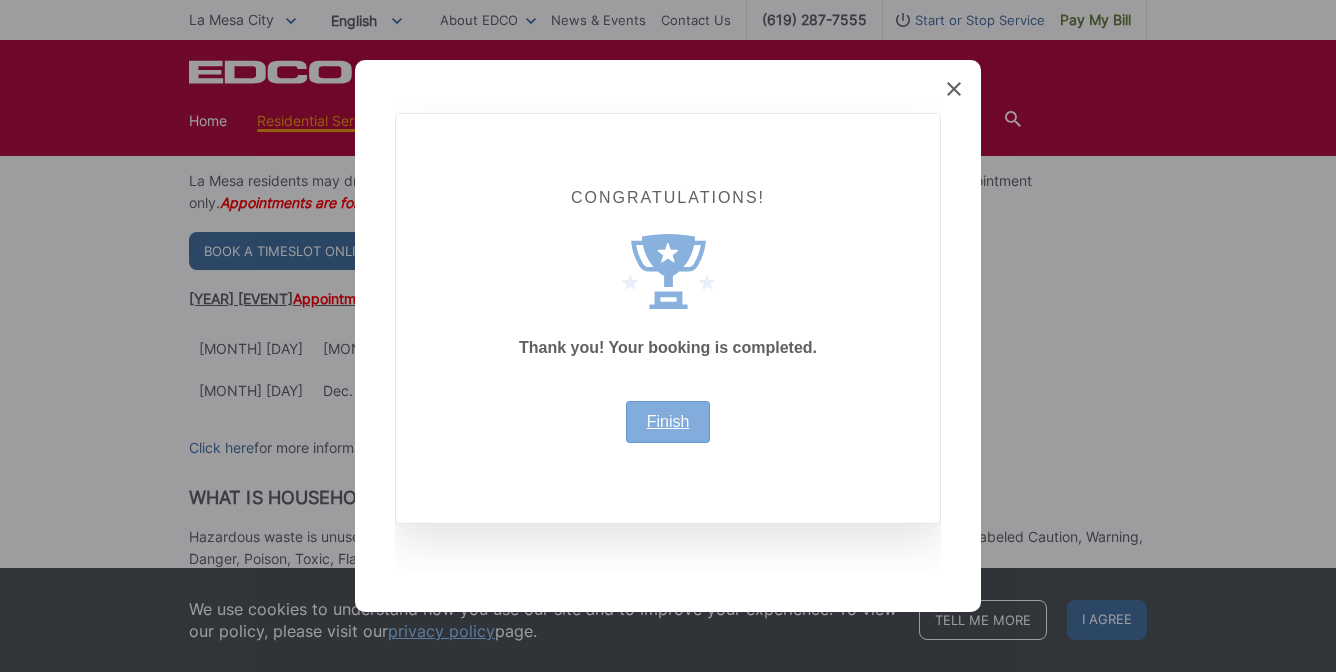 click on "Finish" at bounding box center (668, 422) 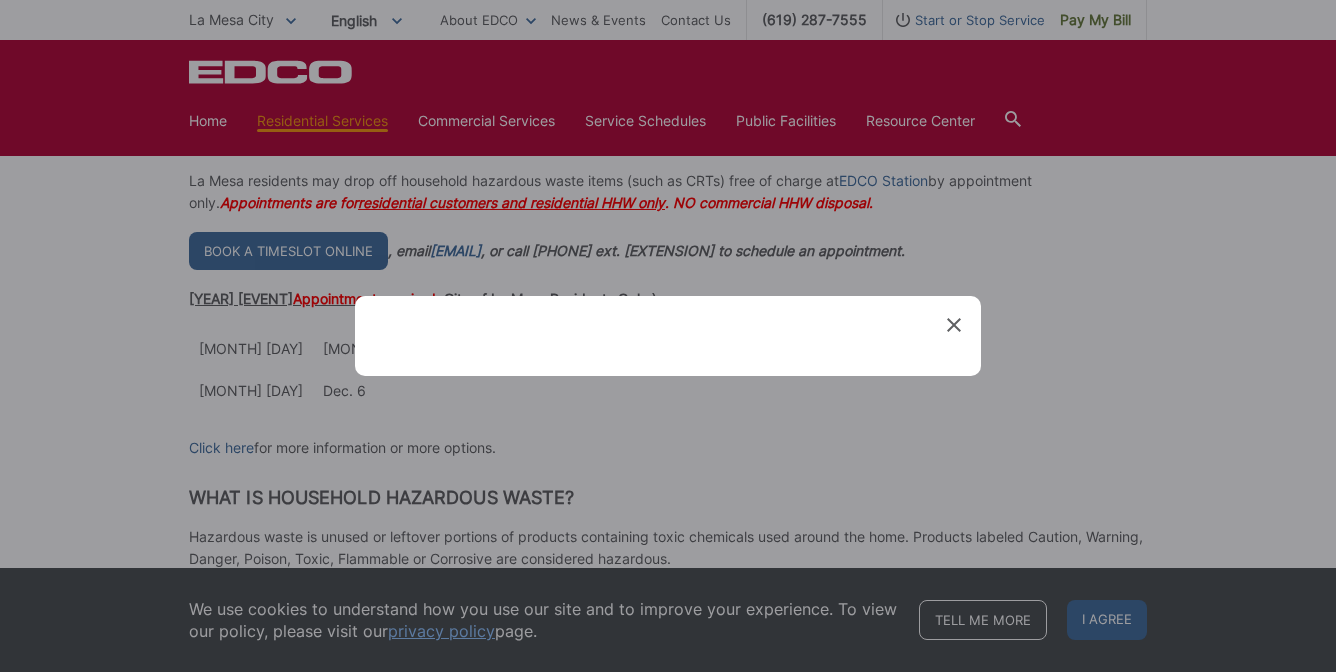 scroll, scrollTop: 0, scrollLeft: 0, axis: both 